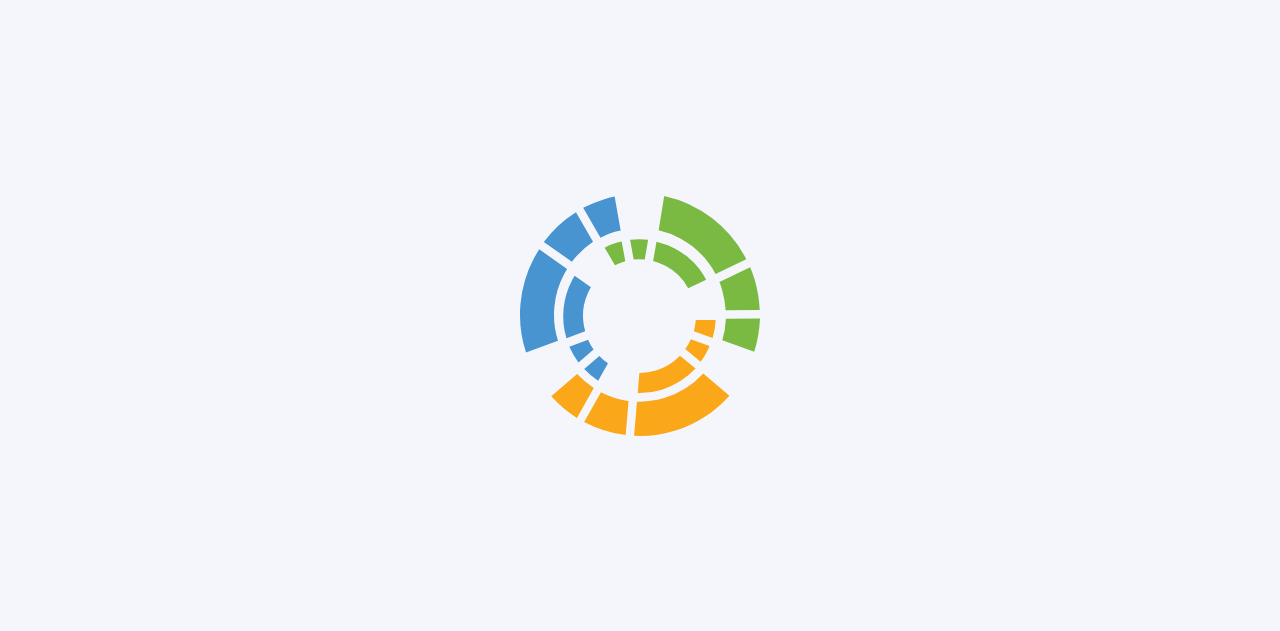 scroll, scrollTop: 0, scrollLeft: 0, axis: both 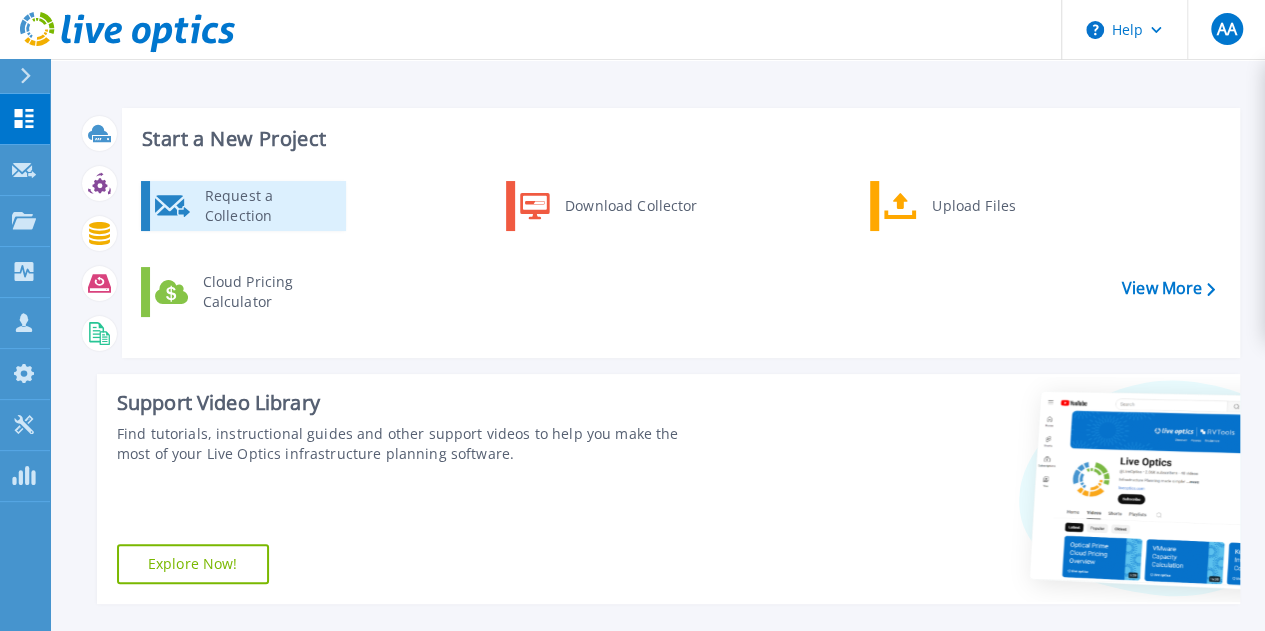 click on "Request a Collection" at bounding box center [268, 206] 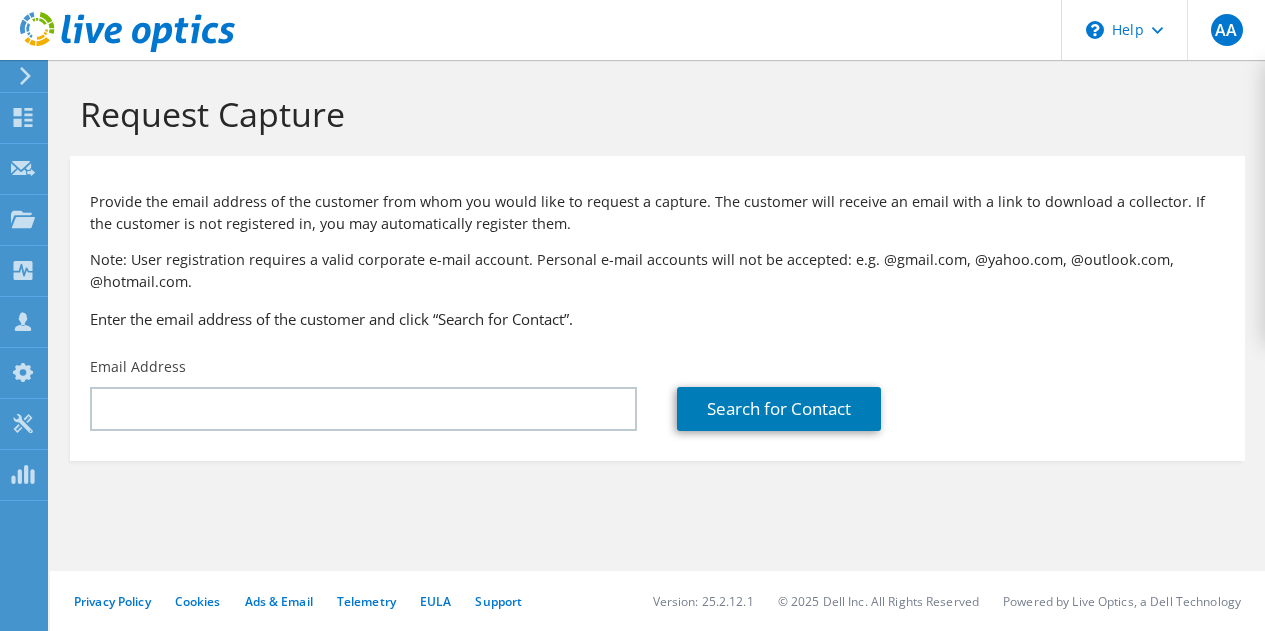 scroll, scrollTop: 0, scrollLeft: 0, axis: both 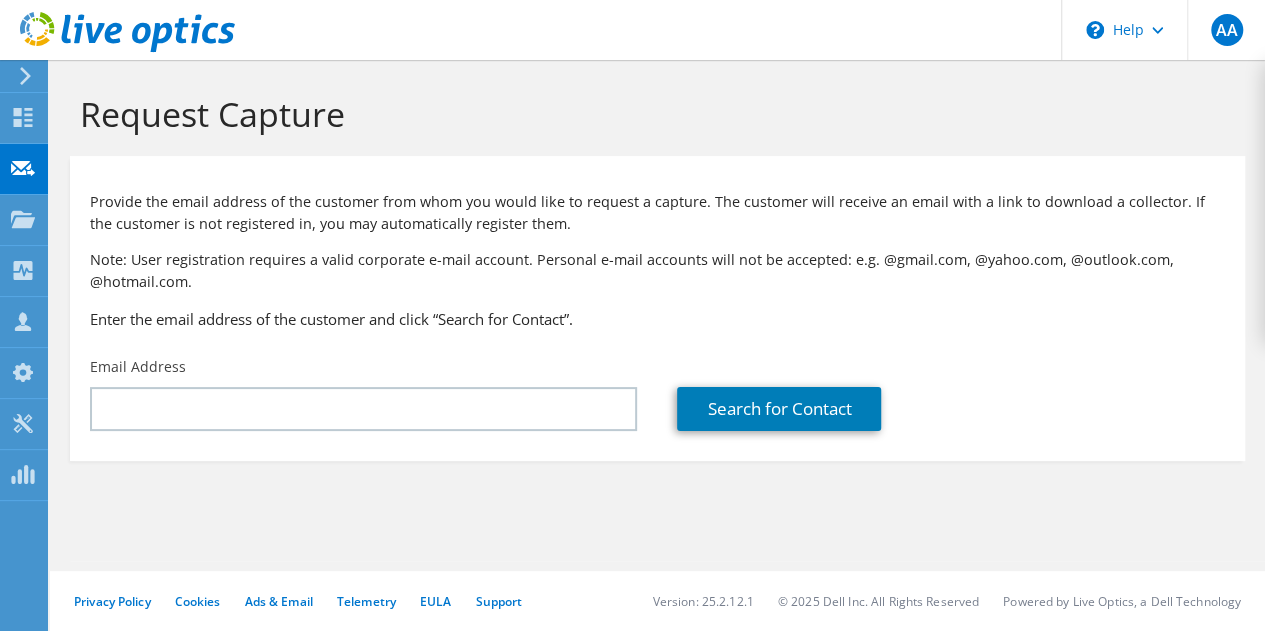 click on "Email Address" at bounding box center [363, 394] 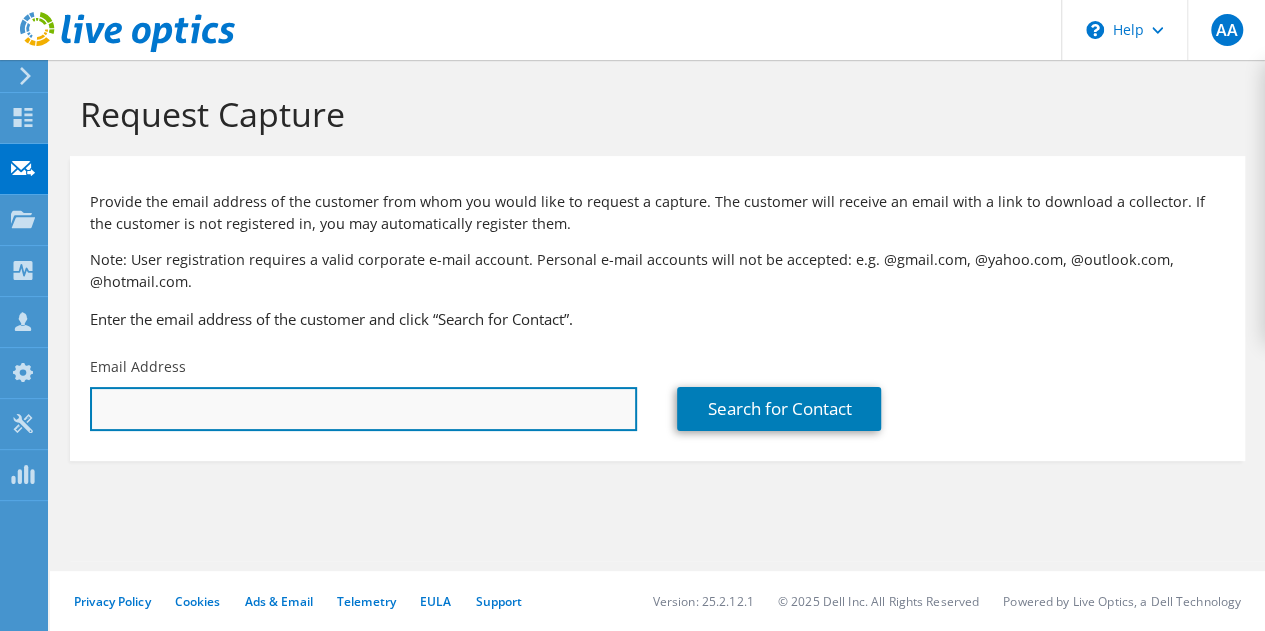 click at bounding box center (363, 409) 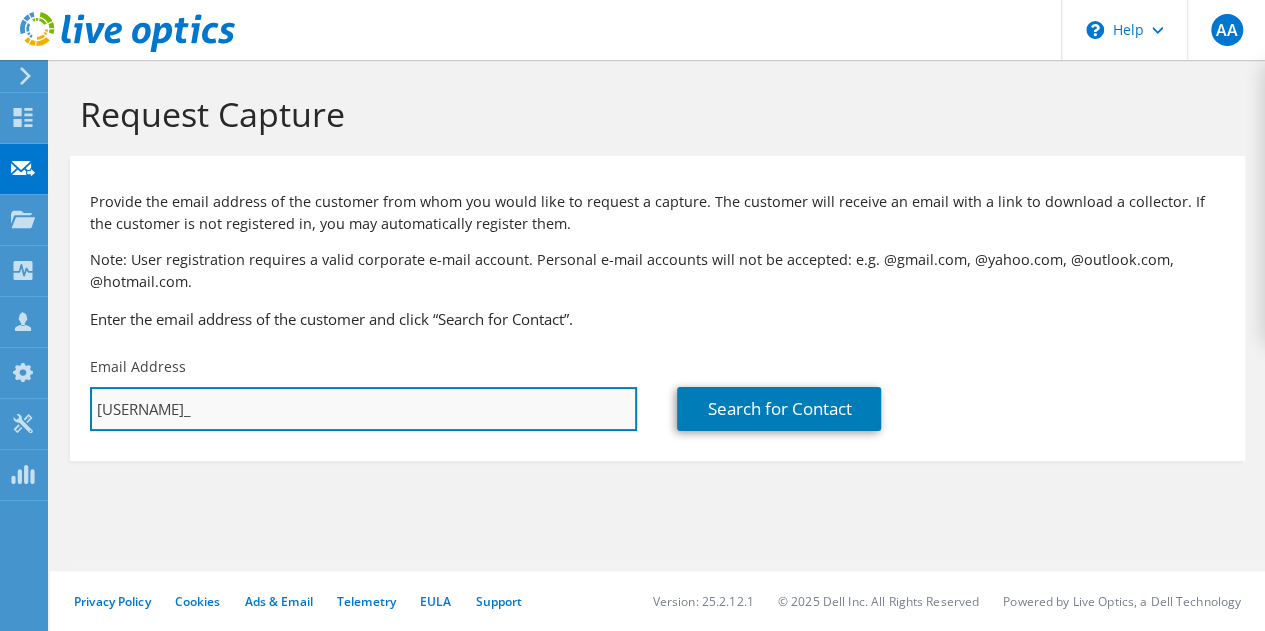 paste on "Greg Fuchs <Greg.Fuchs@highlights.com>" 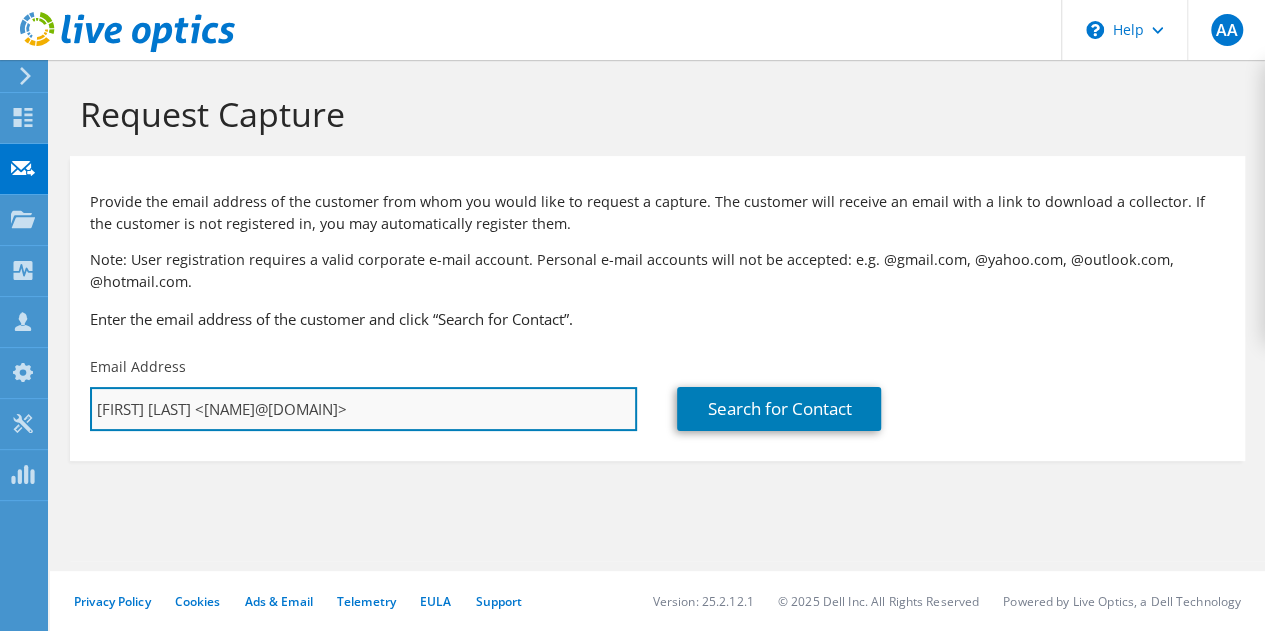 drag, startPoint x: 189, startPoint y: 408, endPoint x: 95, endPoint y: 413, distance: 94.13288 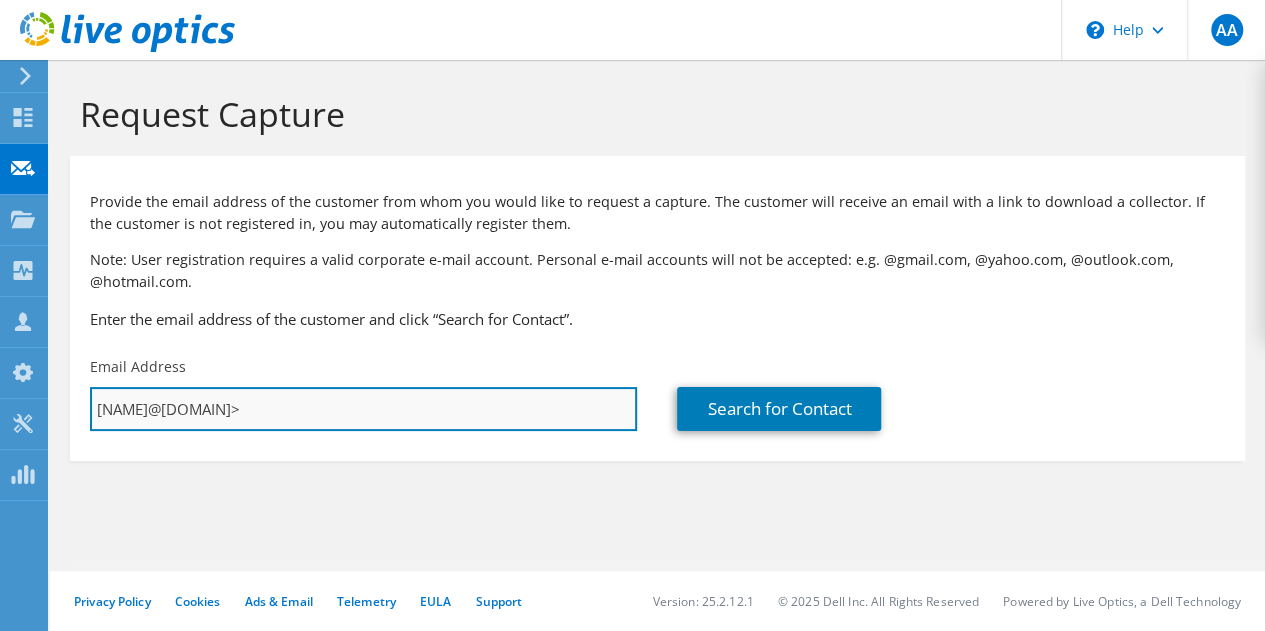 click on "Greg.Fuchs@highlights.com>" at bounding box center [363, 409] 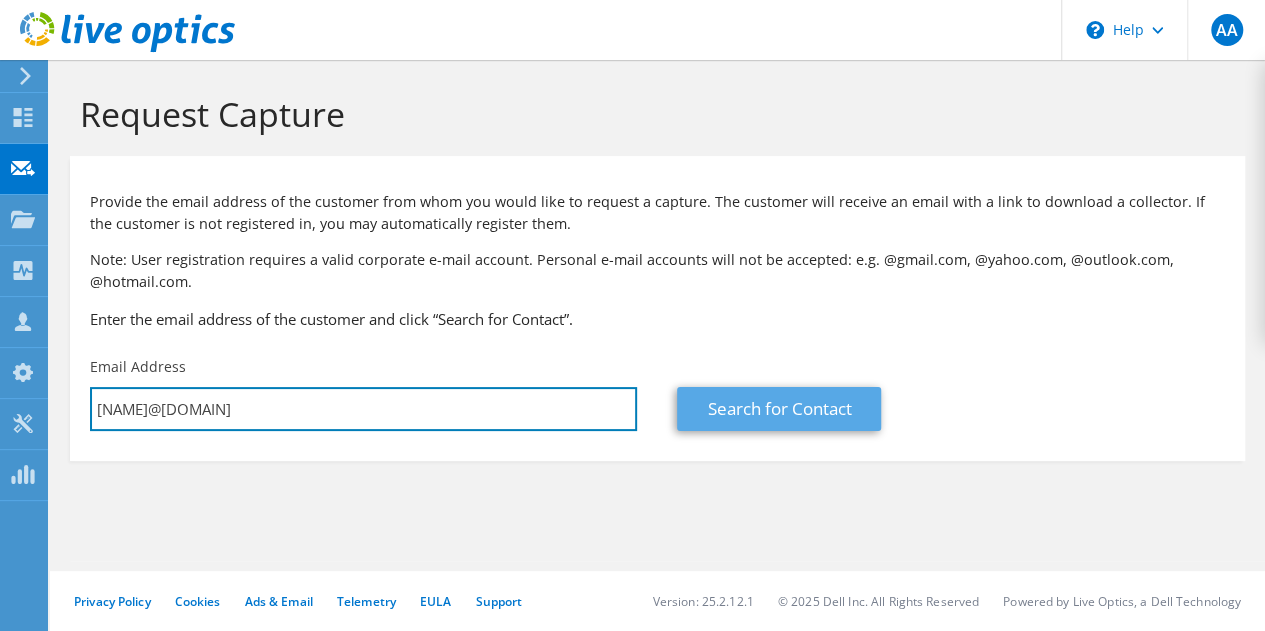 type on "Greg.Fuchs@highlights.com" 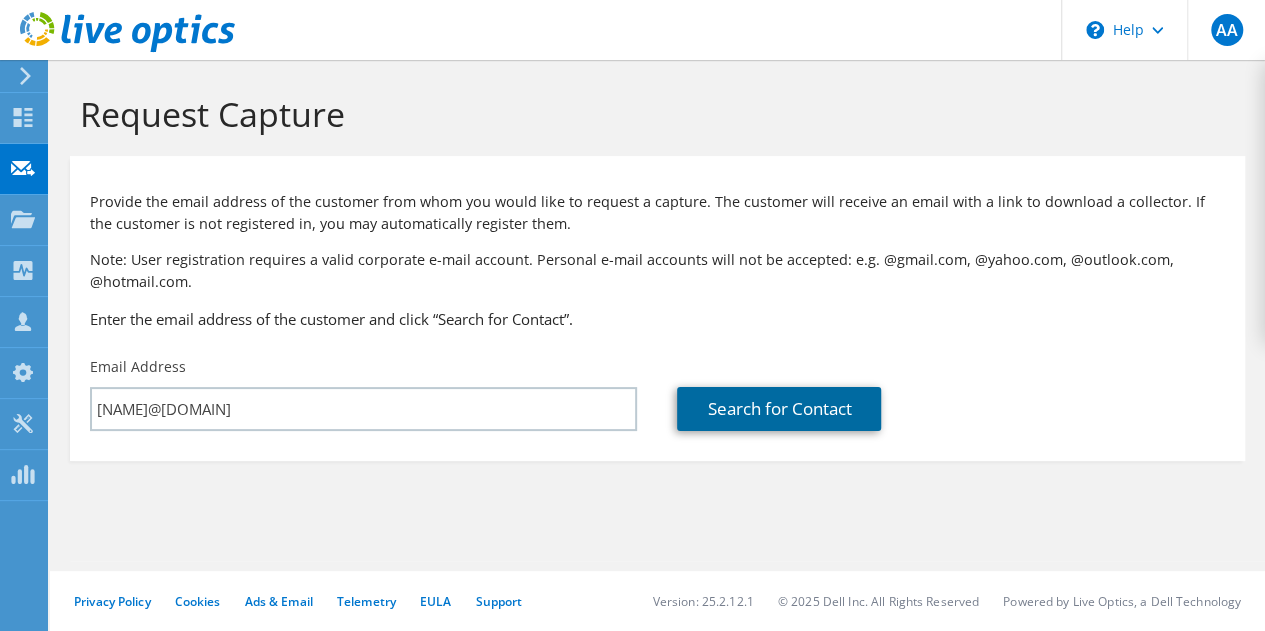 click on "Search for Contact" at bounding box center (779, 409) 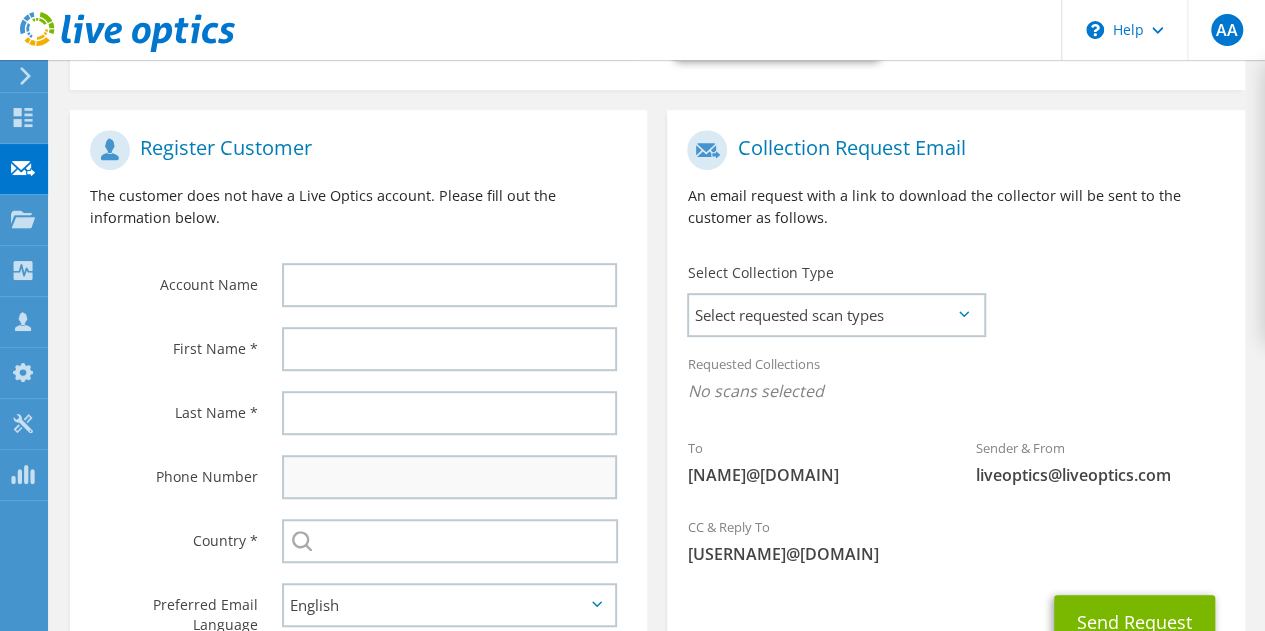 scroll, scrollTop: 500, scrollLeft: 0, axis: vertical 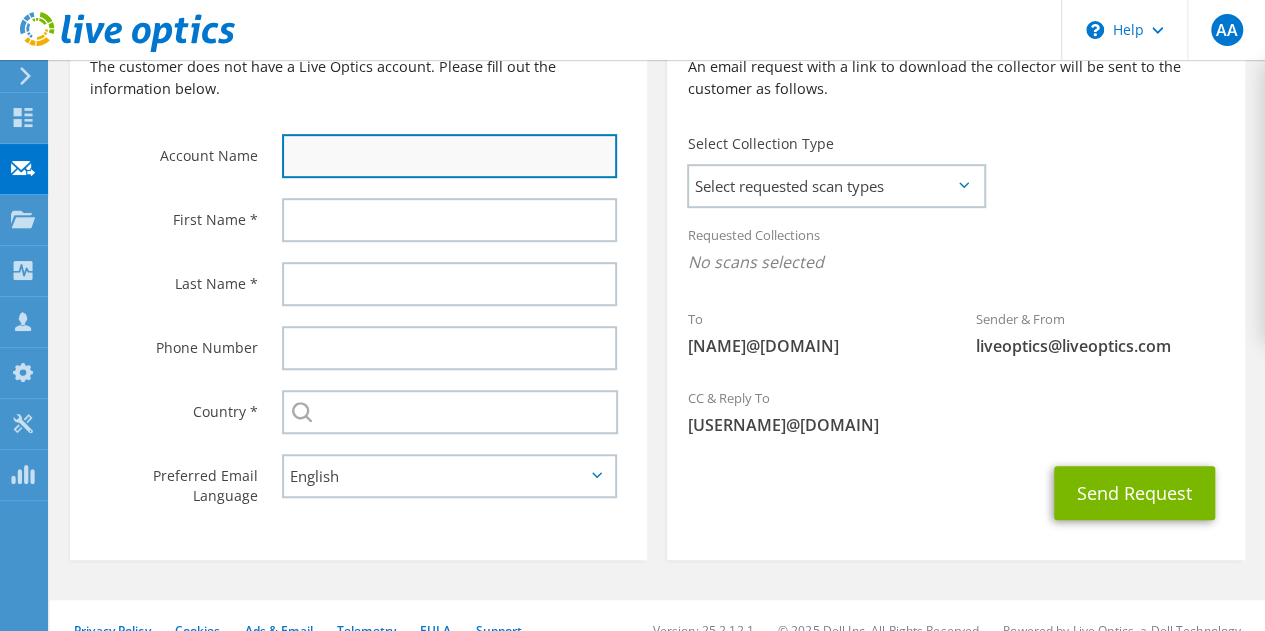 click at bounding box center [449, 156] 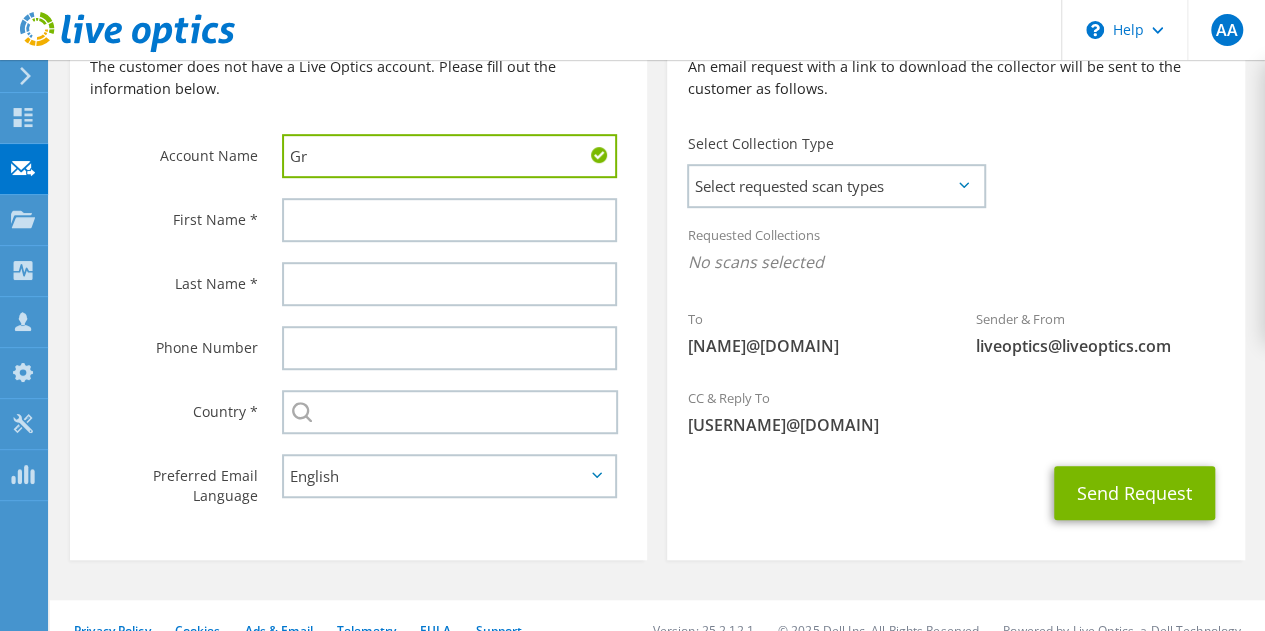 type on "G" 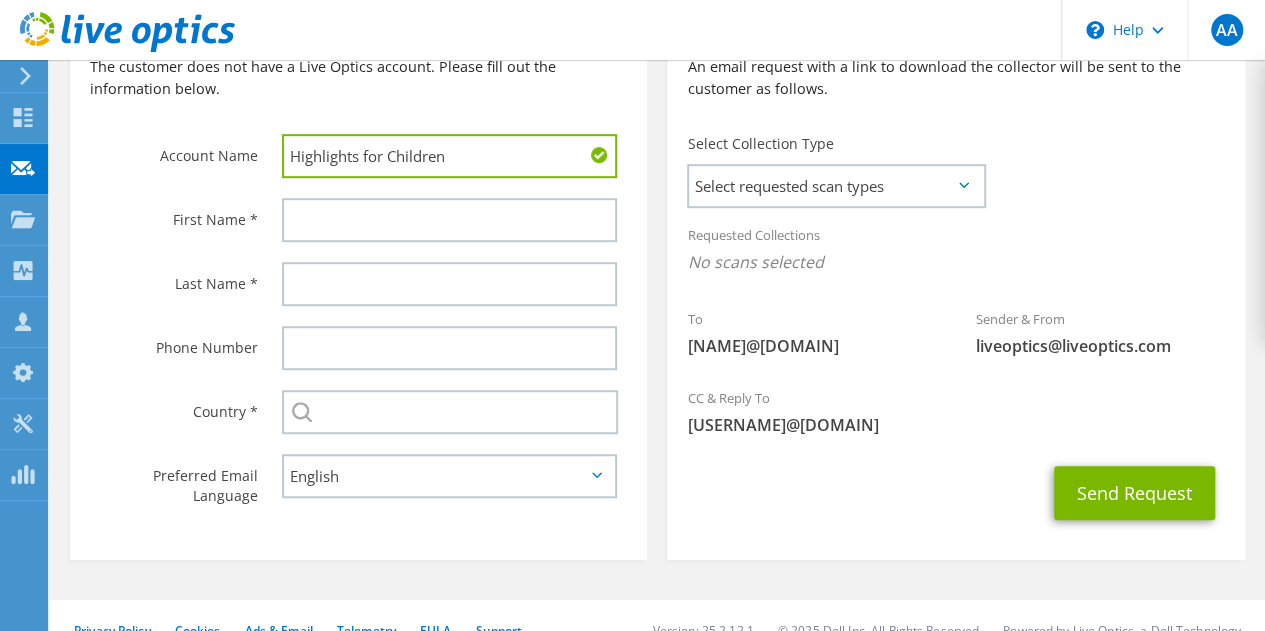 type on "Highlights for Children" 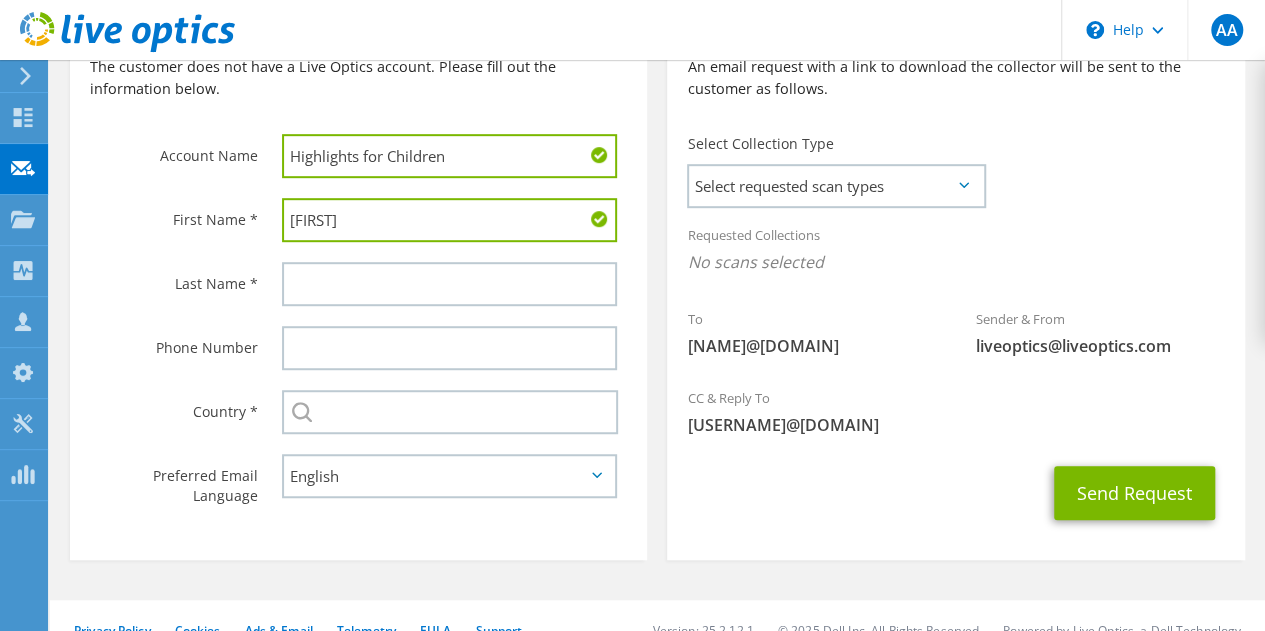 type on "Greg" 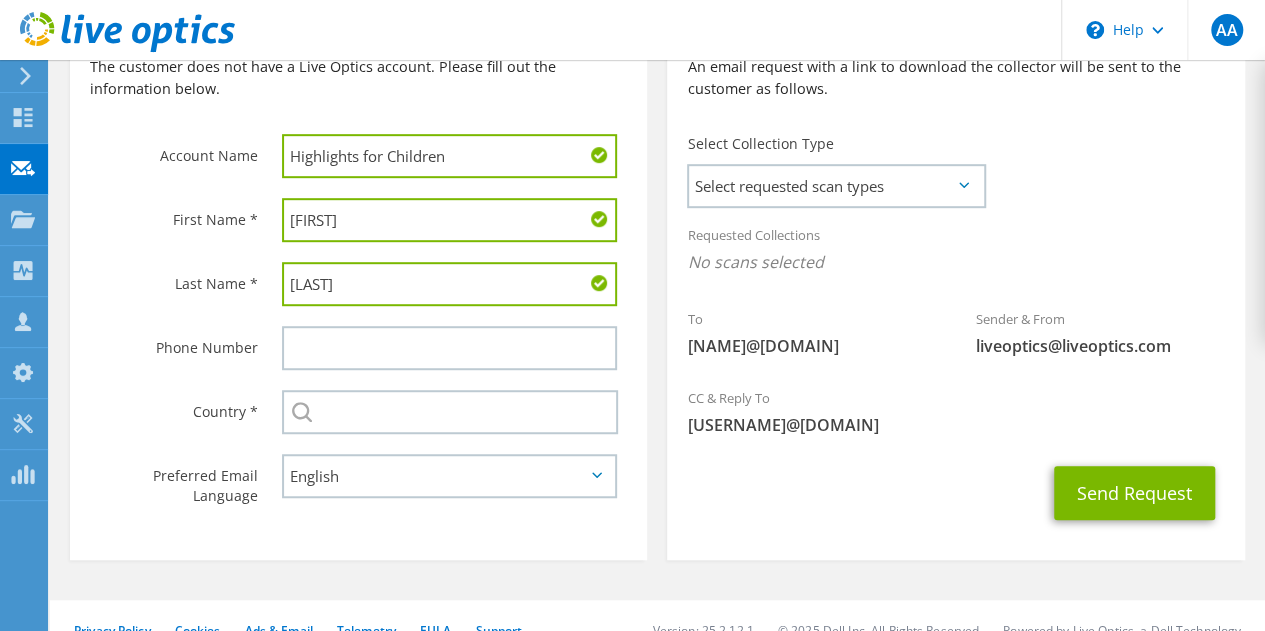 type on "Fuchs" 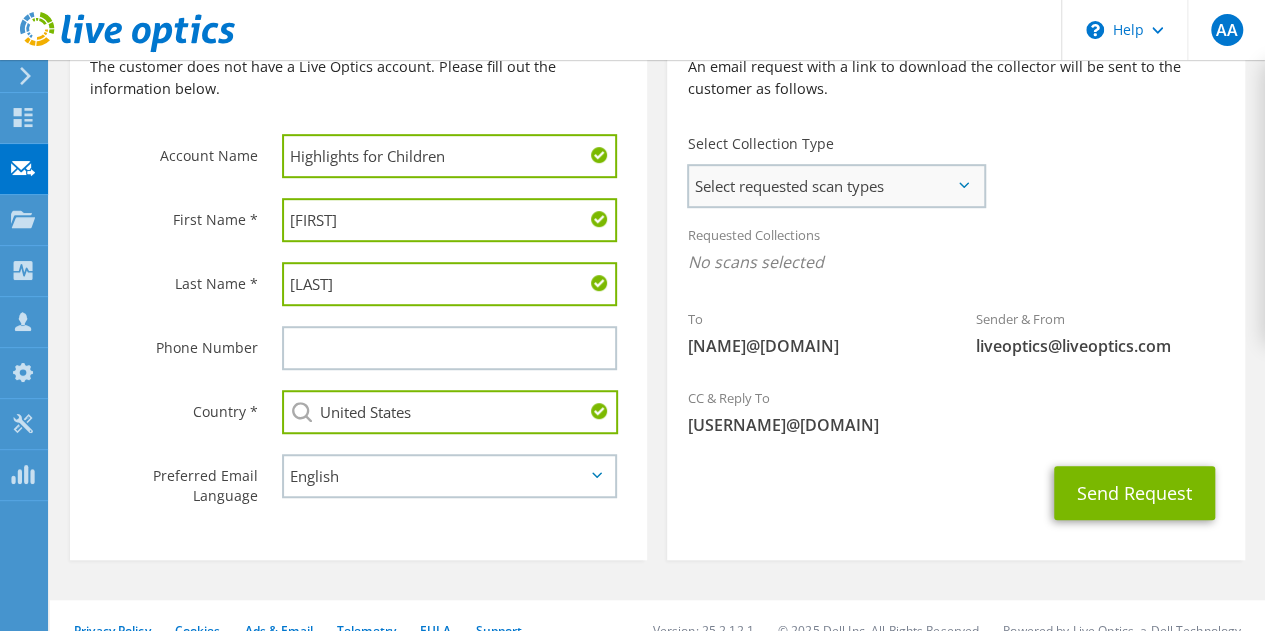 type on "United States" 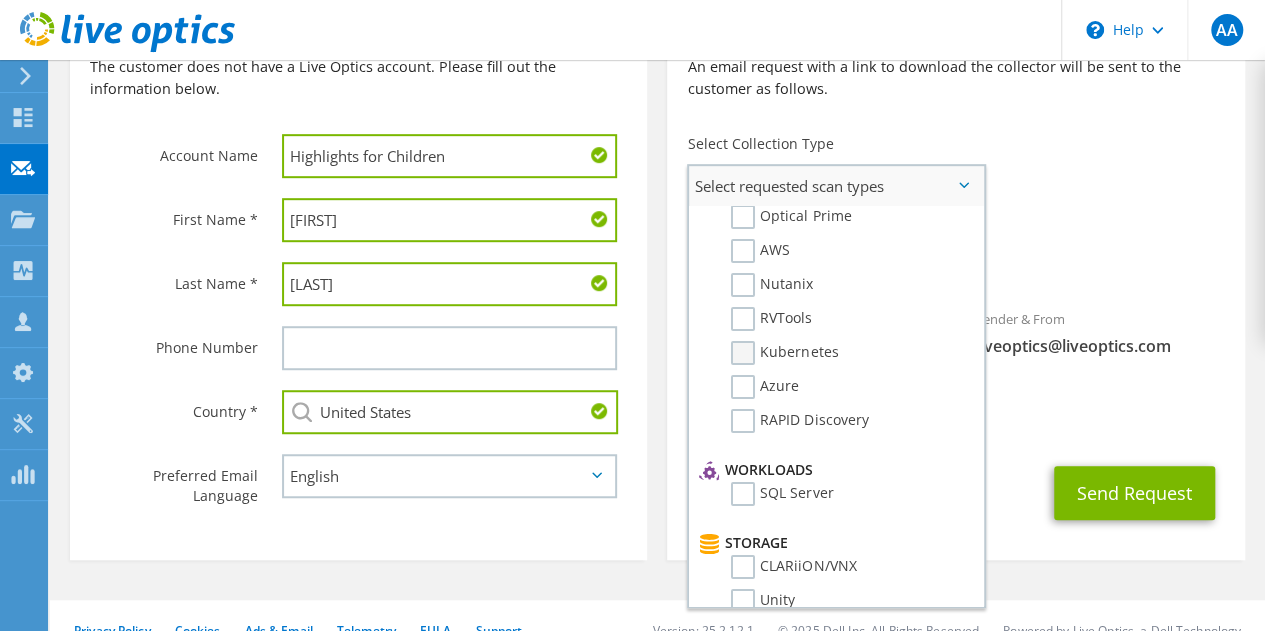 scroll, scrollTop: 0, scrollLeft: 0, axis: both 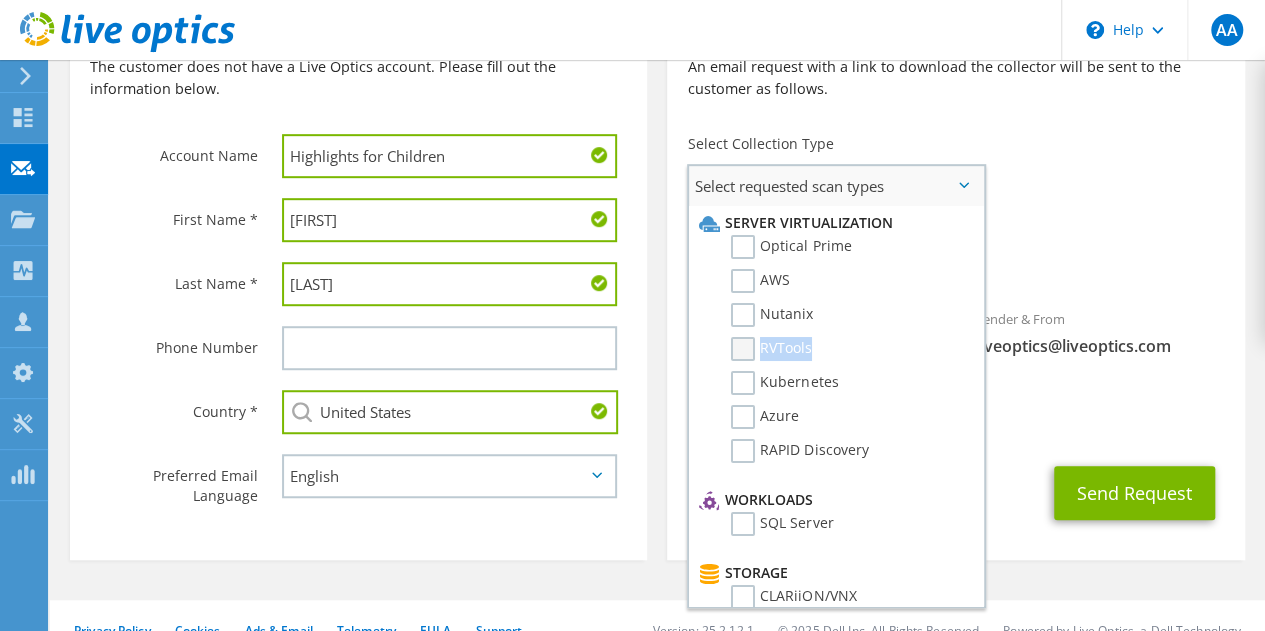 click on "RVTools" at bounding box center [833, 354] 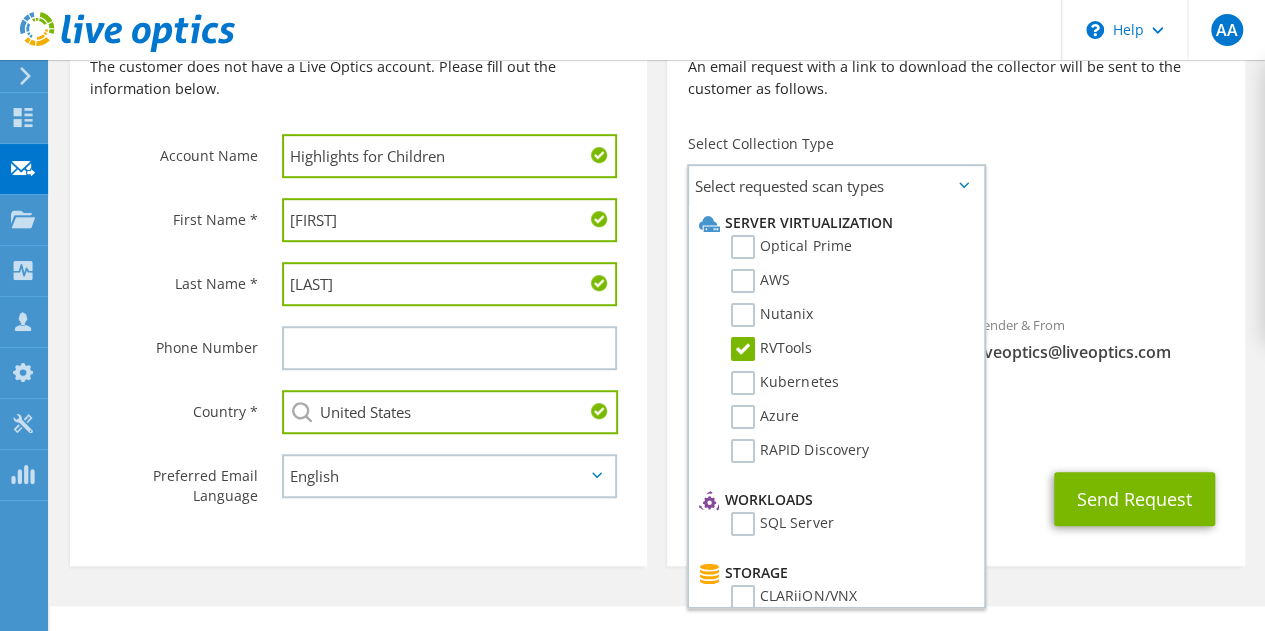 click on "CC & Reply To
ash_ajukumar@shi.com" at bounding box center (955, 417) 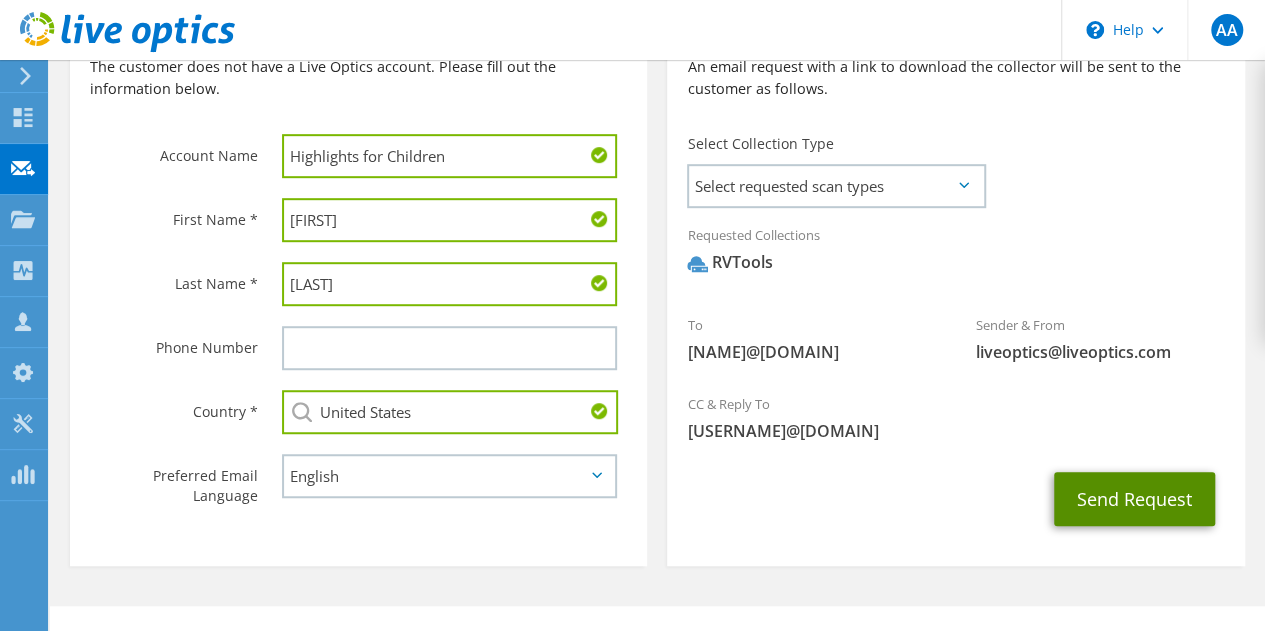 click on "Send Request" at bounding box center (1134, 499) 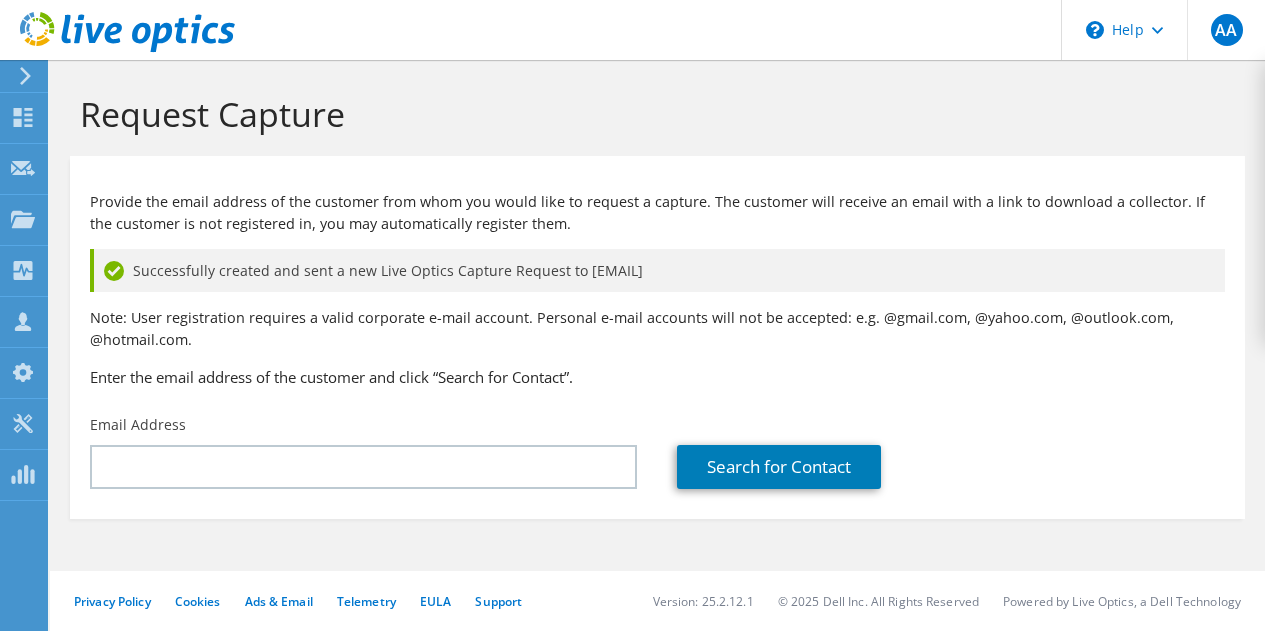 scroll, scrollTop: 0, scrollLeft: 0, axis: both 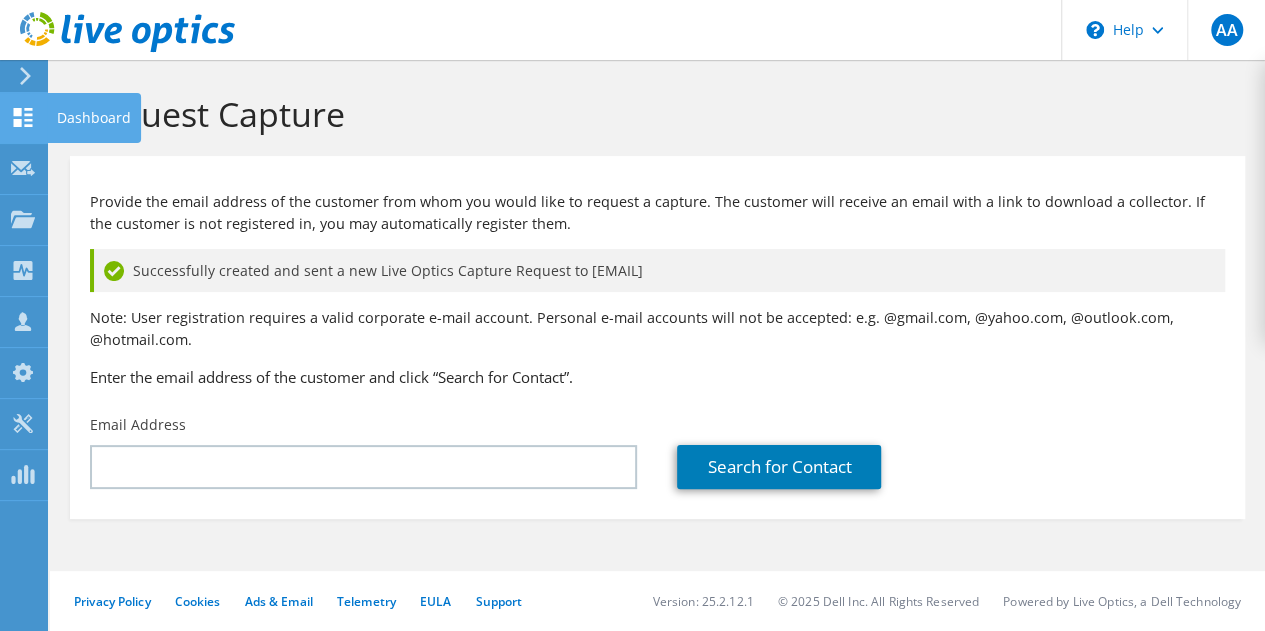 click on "Dashboard" at bounding box center [-66, 118] 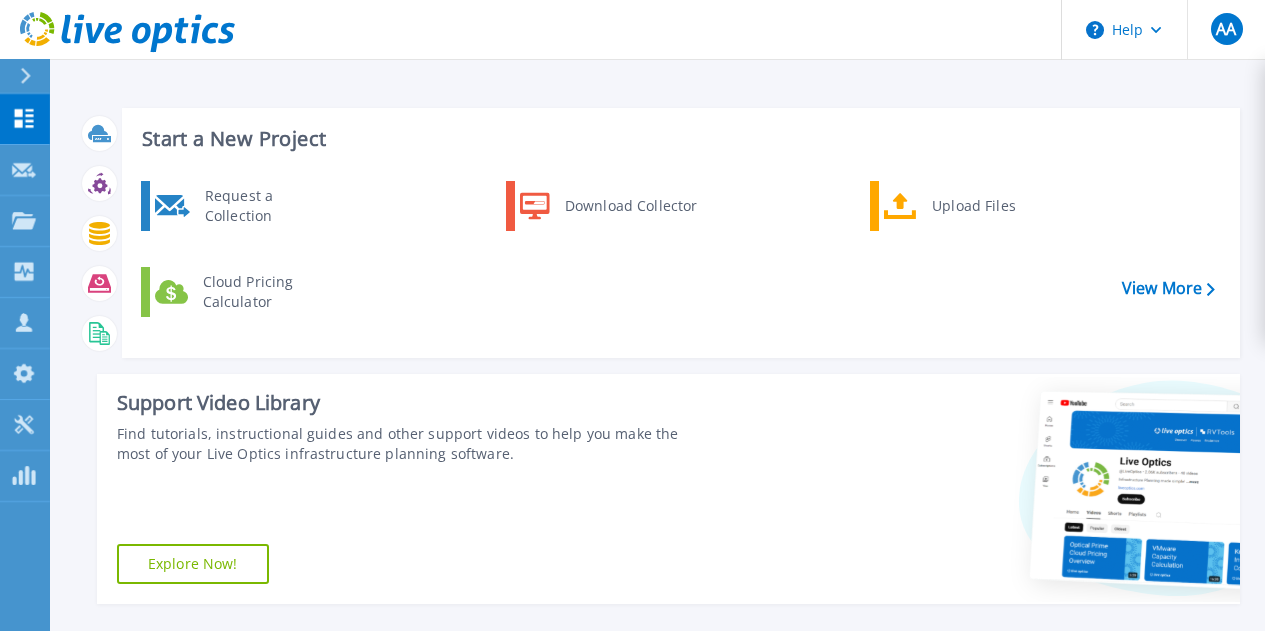scroll, scrollTop: 0, scrollLeft: 0, axis: both 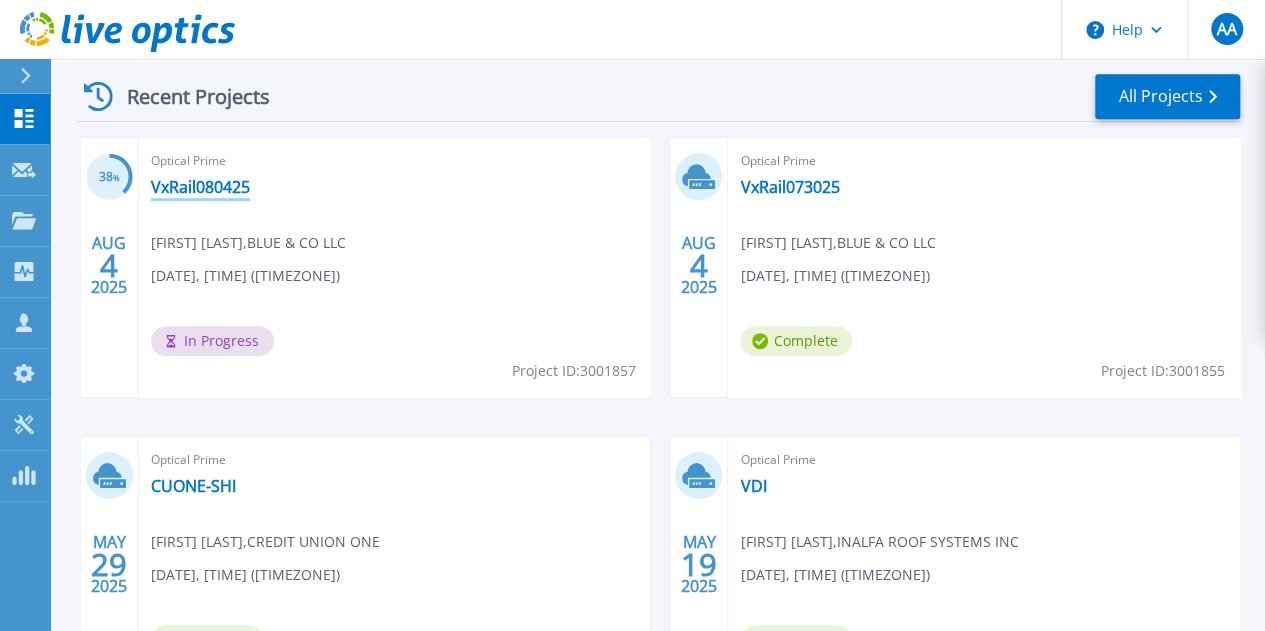 click on "VxRail080425" at bounding box center (200, 187) 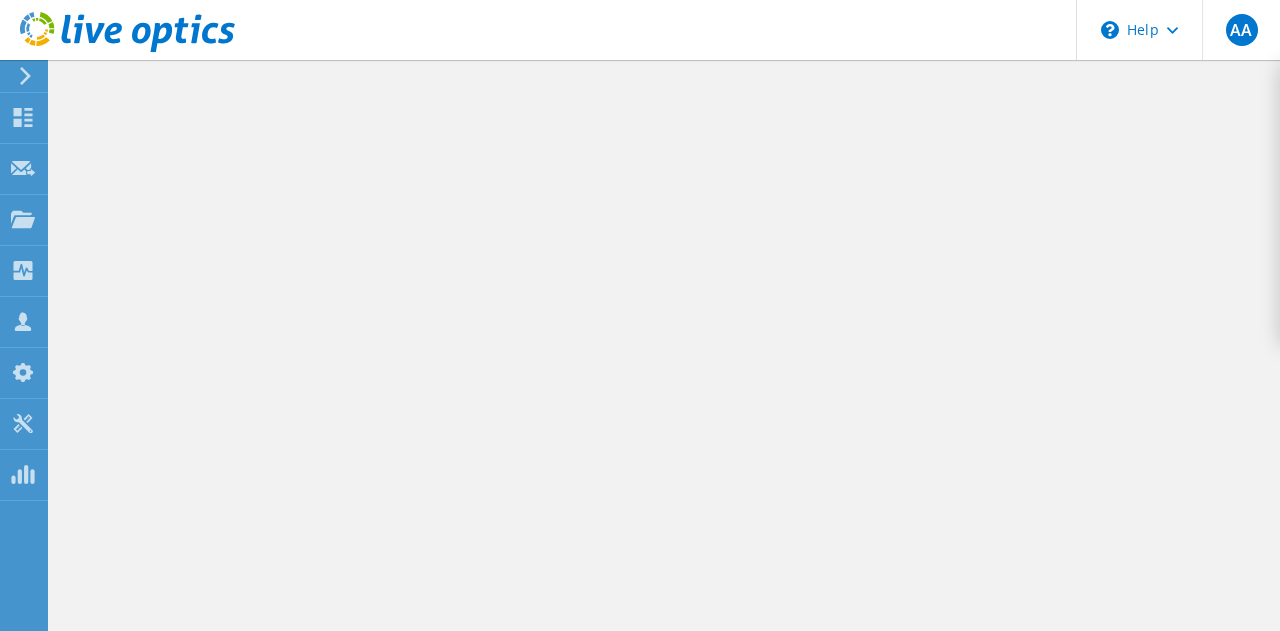 scroll, scrollTop: 0, scrollLeft: 0, axis: both 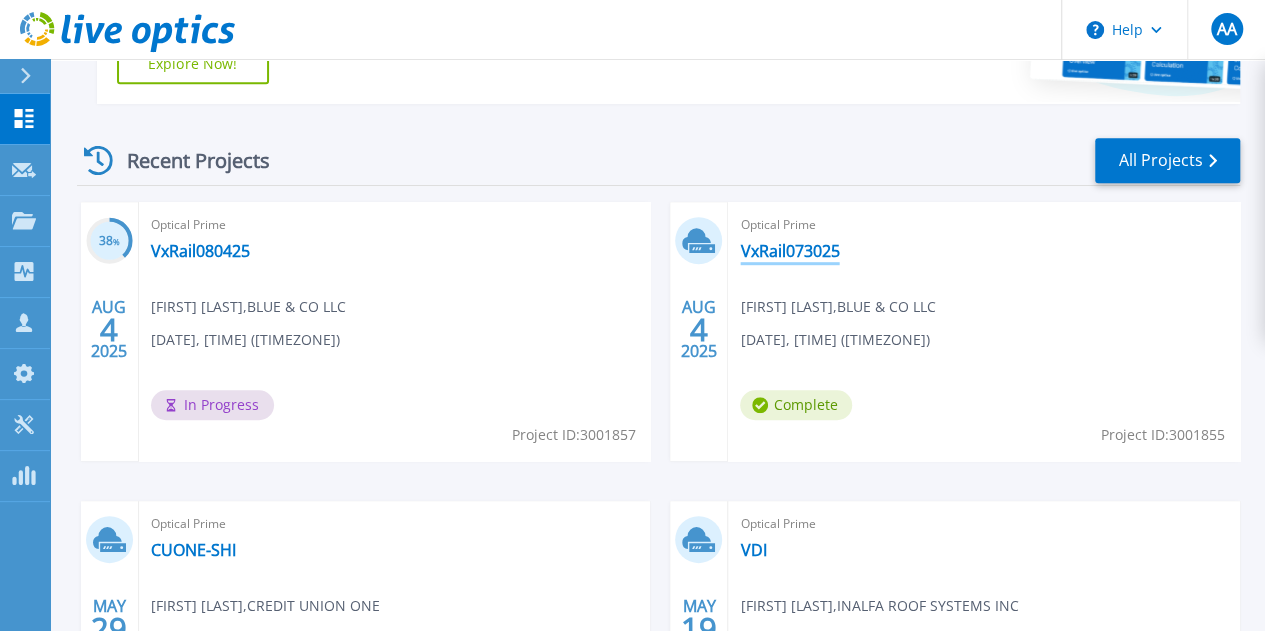 click on "VxRail073025" at bounding box center [789, 251] 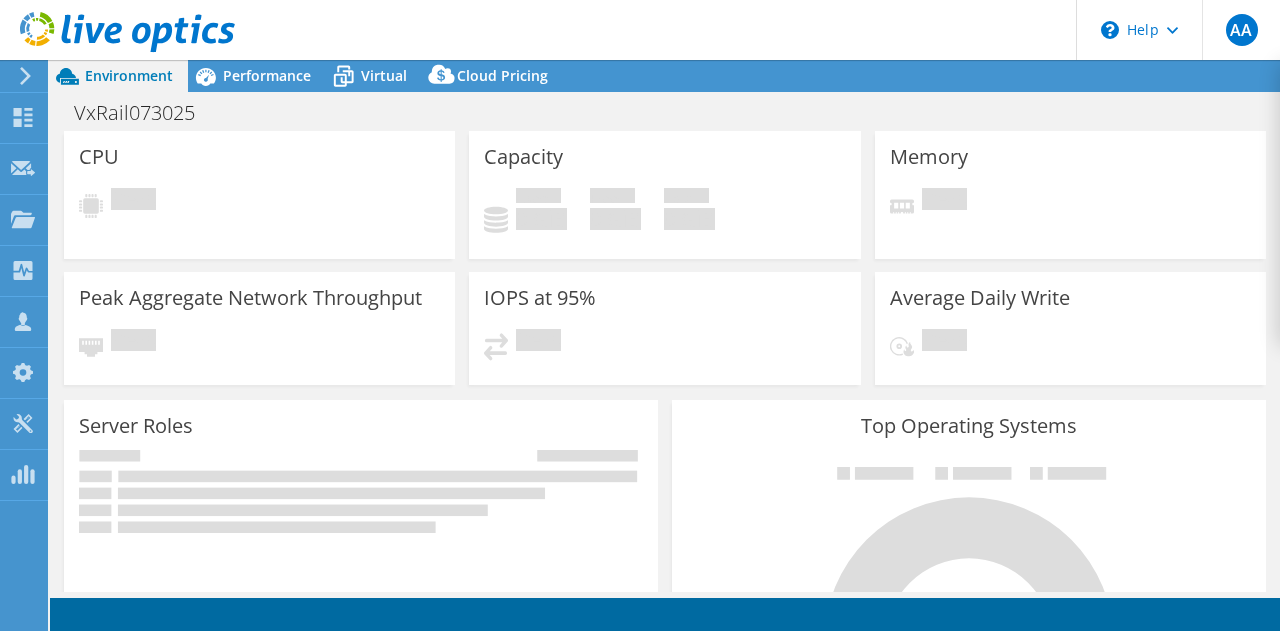 scroll, scrollTop: 0, scrollLeft: 0, axis: both 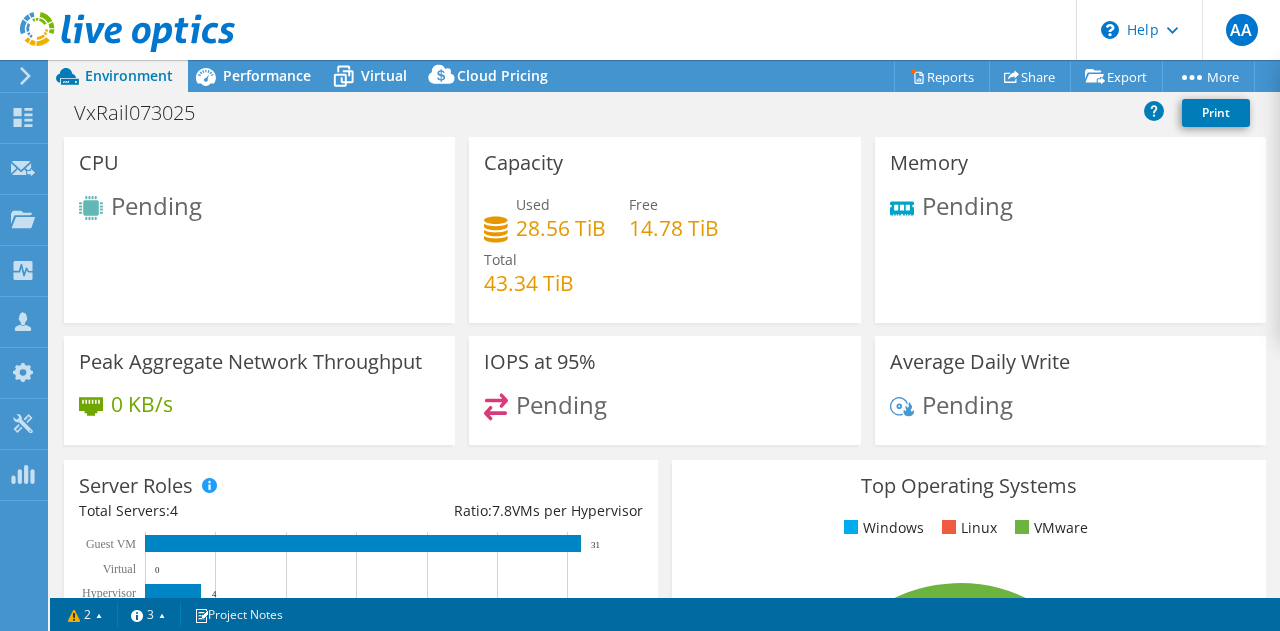 select on "USD" 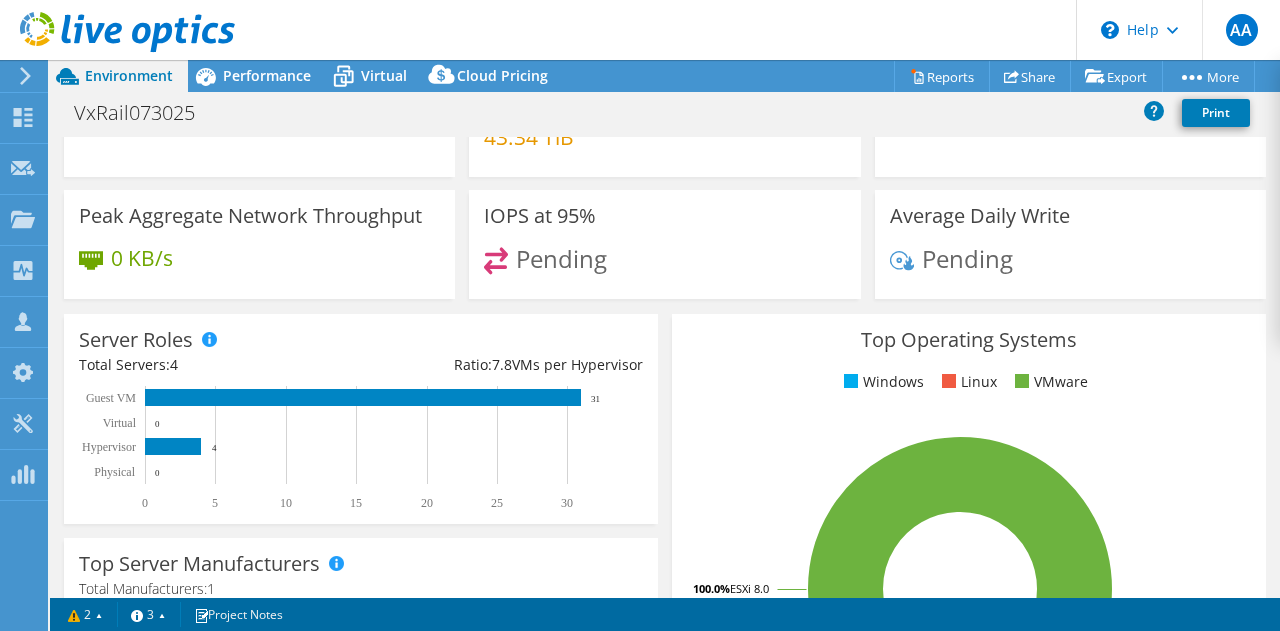 scroll, scrollTop: 0, scrollLeft: 0, axis: both 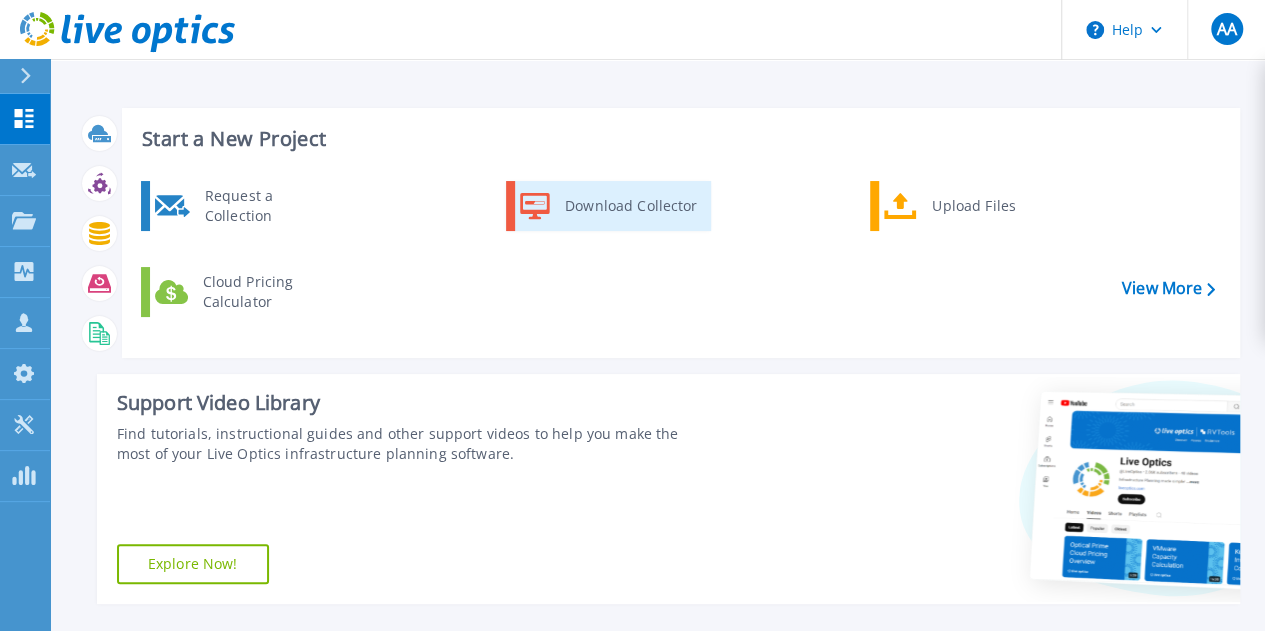 click on "Download Collector" at bounding box center [630, 206] 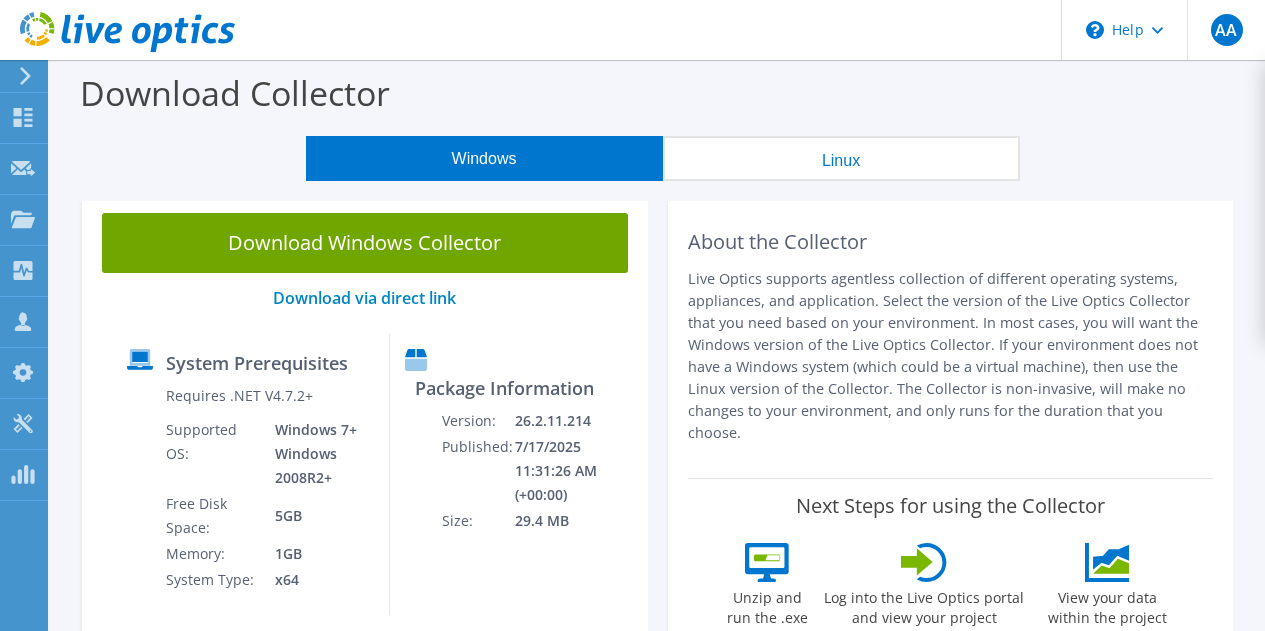 scroll, scrollTop: 0, scrollLeft: 0, axis: both 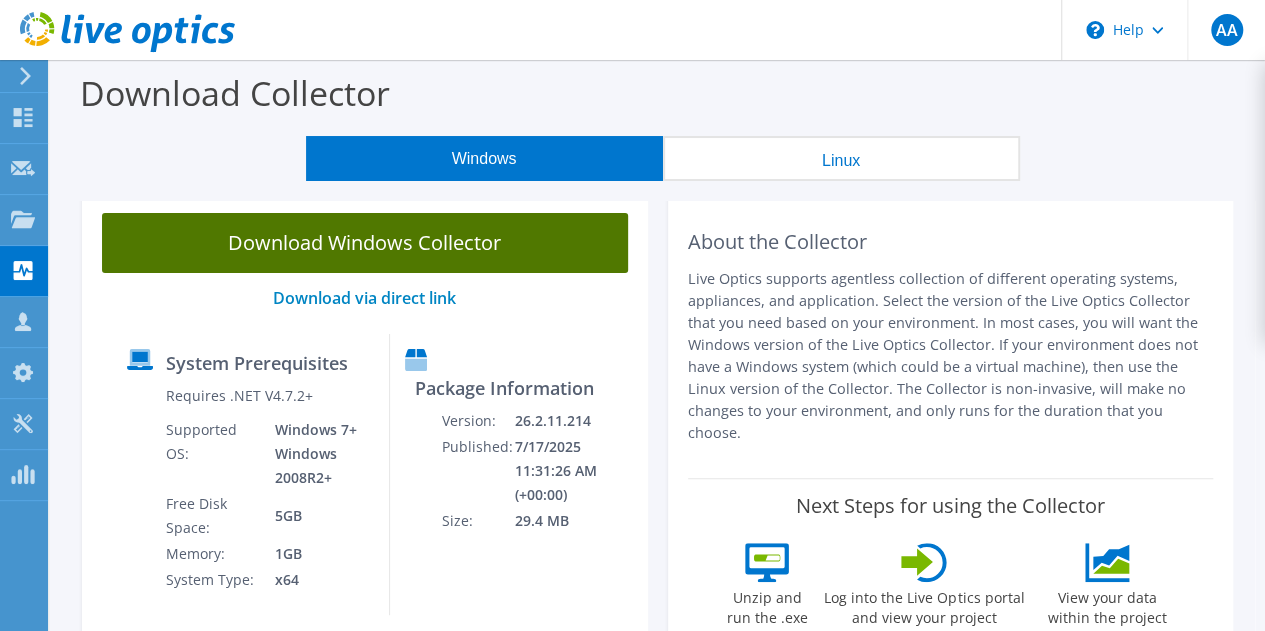 click on "Download Windows Collector" at bounding box center (365, 243) 